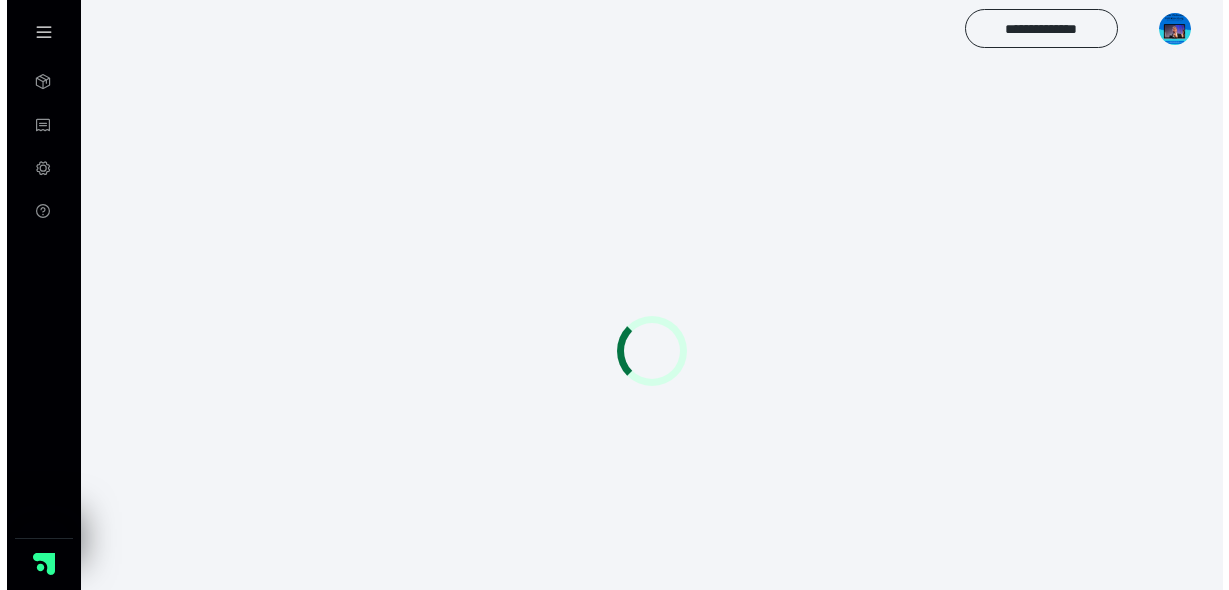 scroll, scrollTop: 0, scrollLeft: 0, axis: both 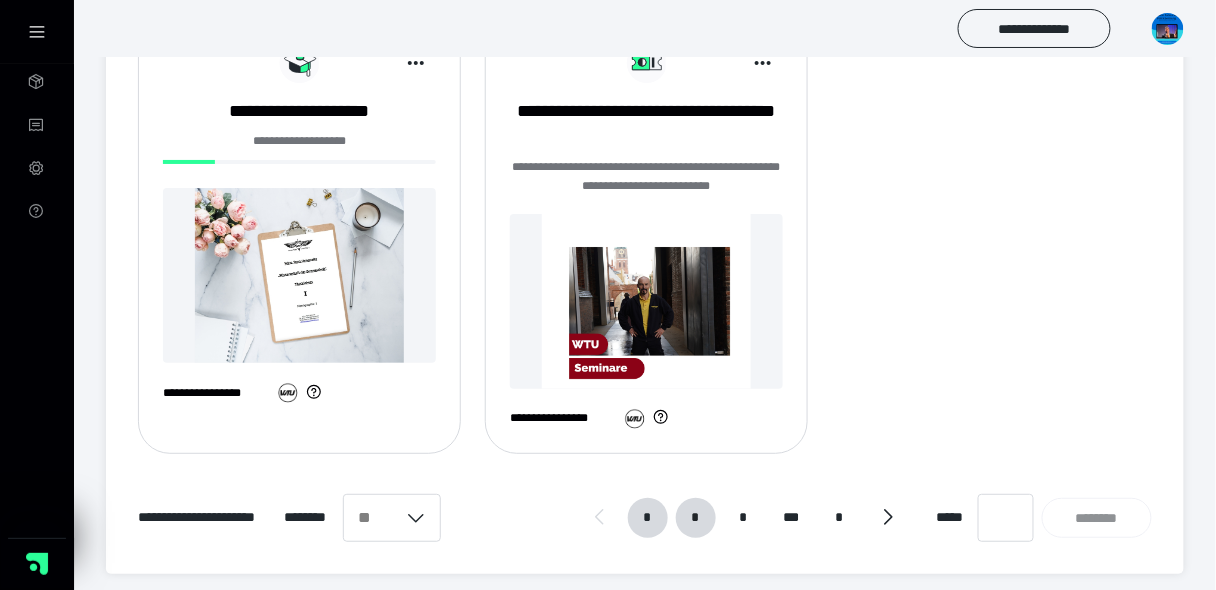 click on "*" at bounding box center [695, 518] 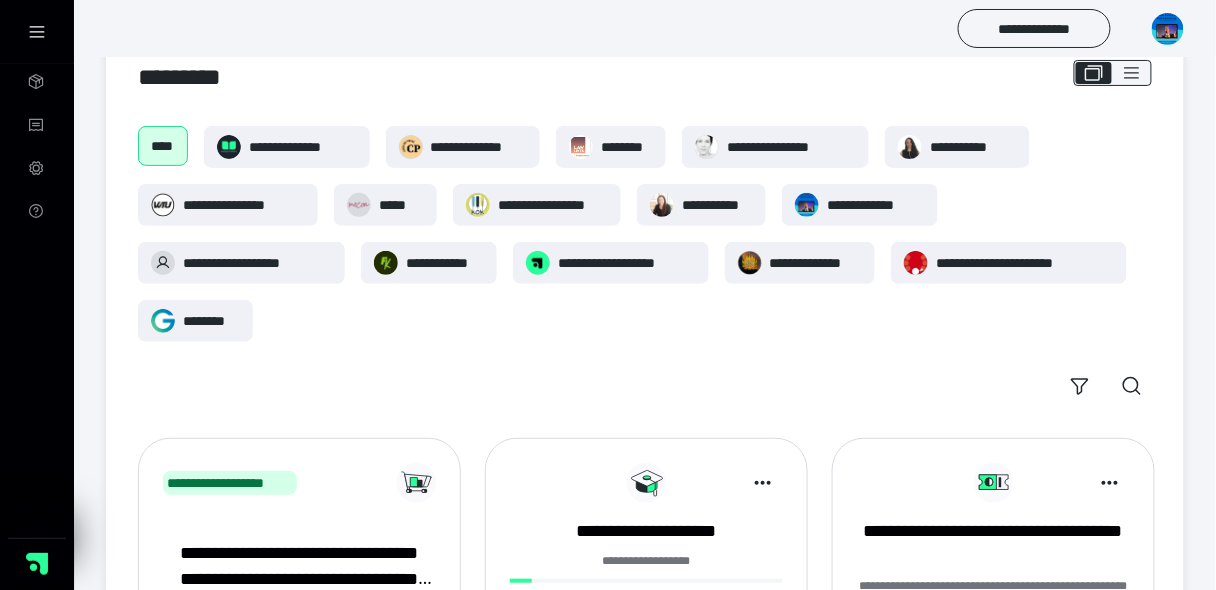 scroll, scrollTop: 1825, scrollLeft: 0, axis: vertical 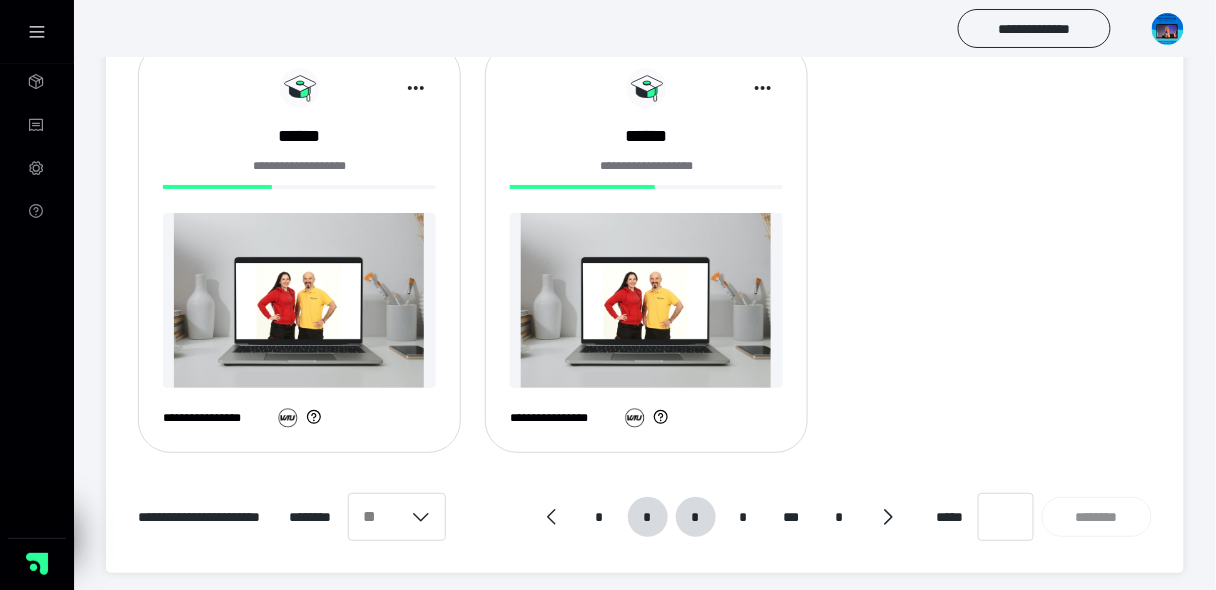 click on "*" at bounding box center [695, 517] 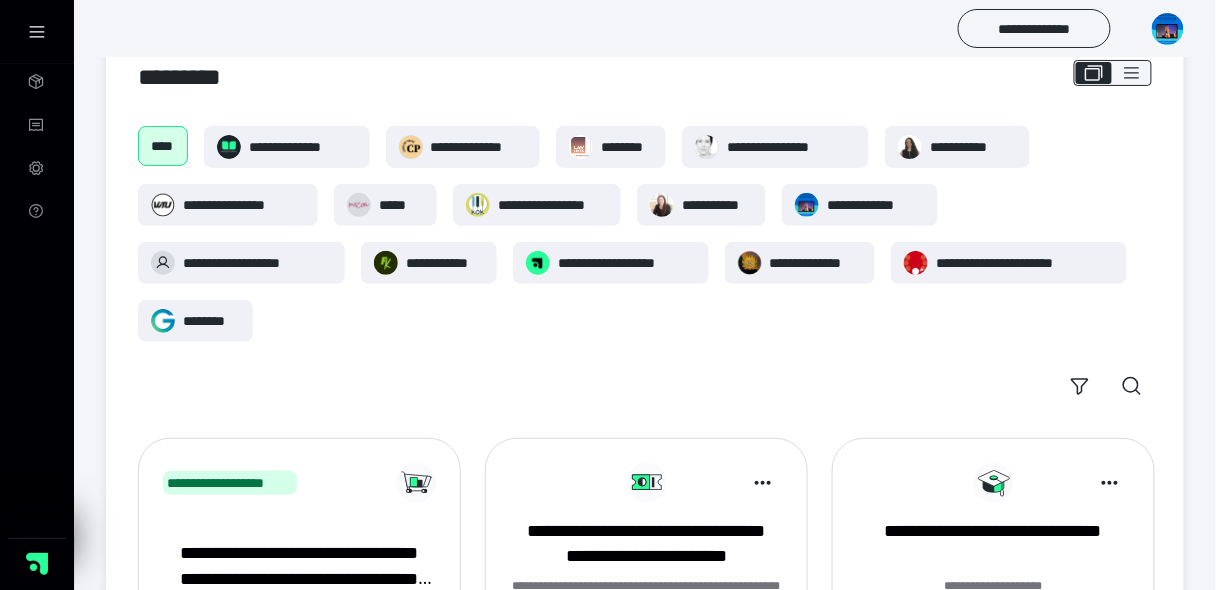 scroll, scrollTop: 1825, scrollLeft: 0, axis: vertical 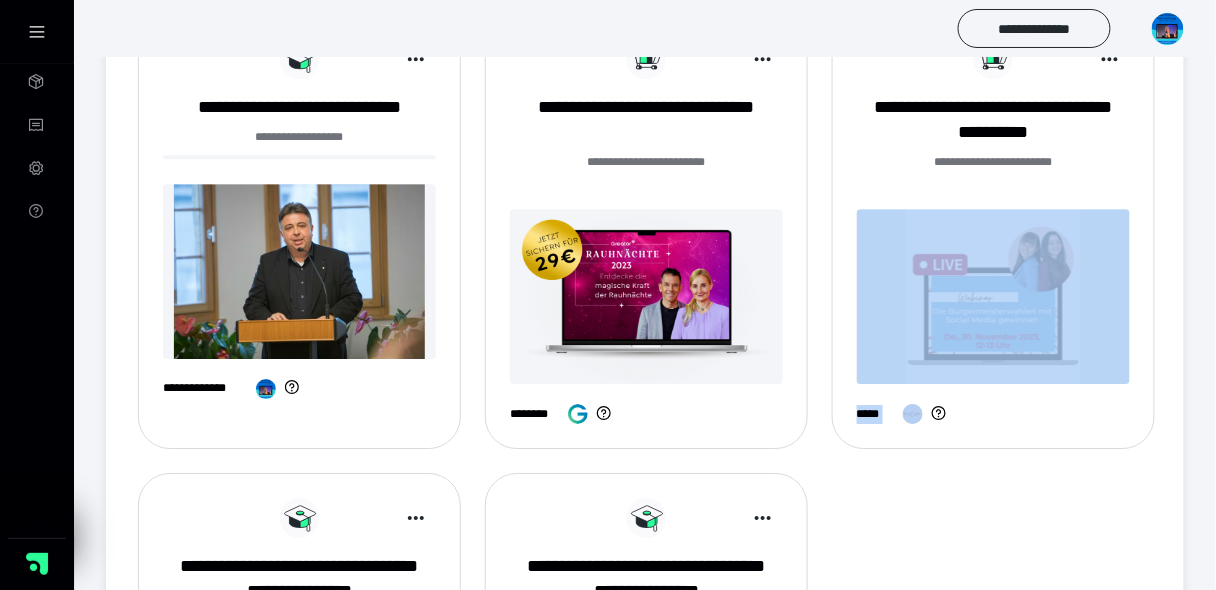 drag, startPoint x: 1210, startPoint y: 391, endPoint x: 1207, endPoint y: 361, distance: 30.149628 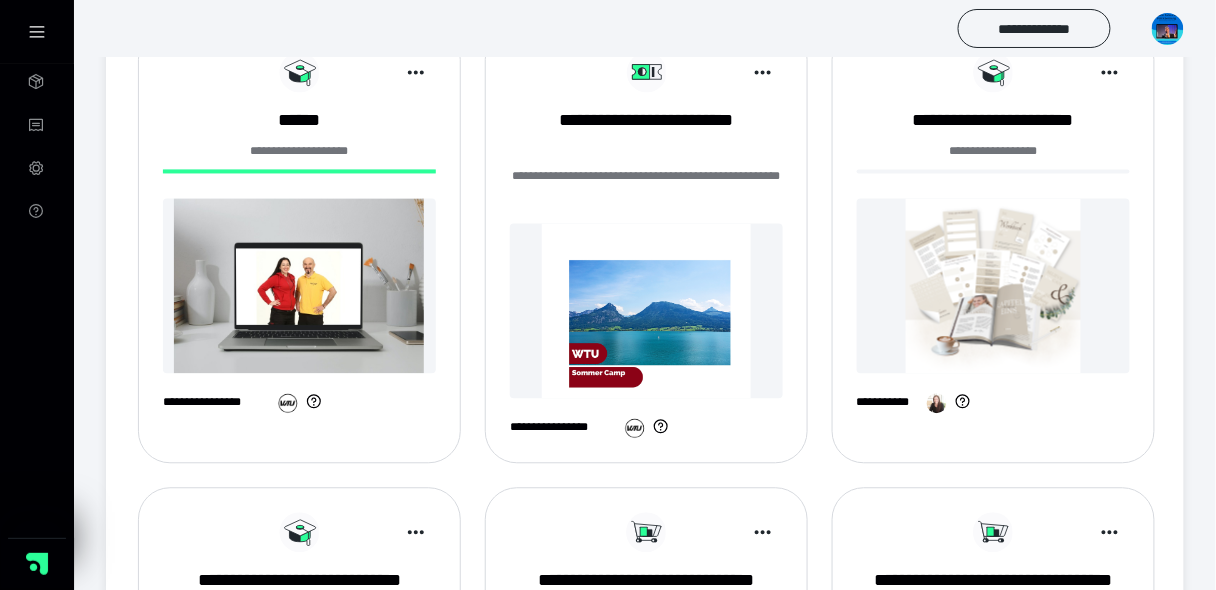 scroll, scrollTop: 907, scrollLeft: 0, axis: vertical 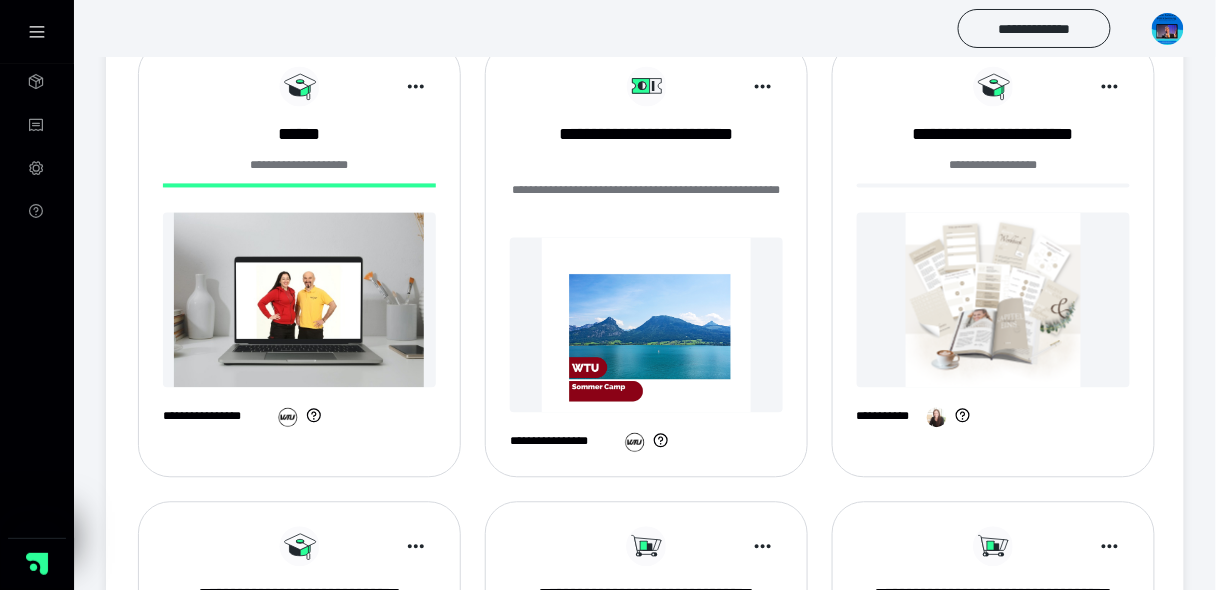 click at bounding box center (299, 300) 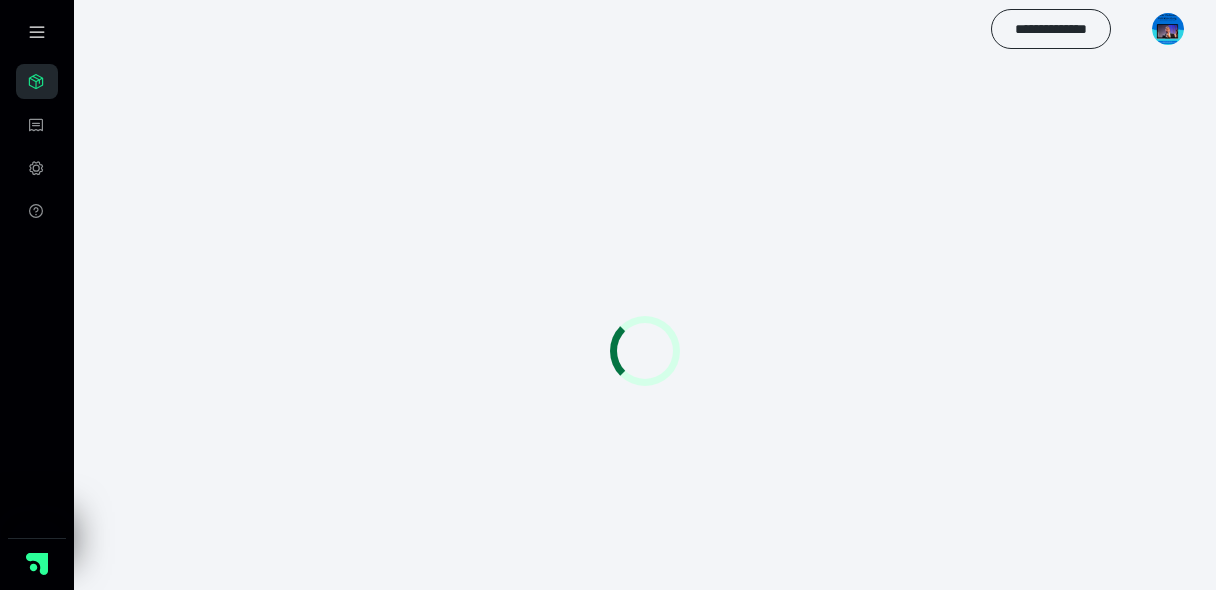 scroll, scrollTop: 0, scrollLeft: 0, axis: both 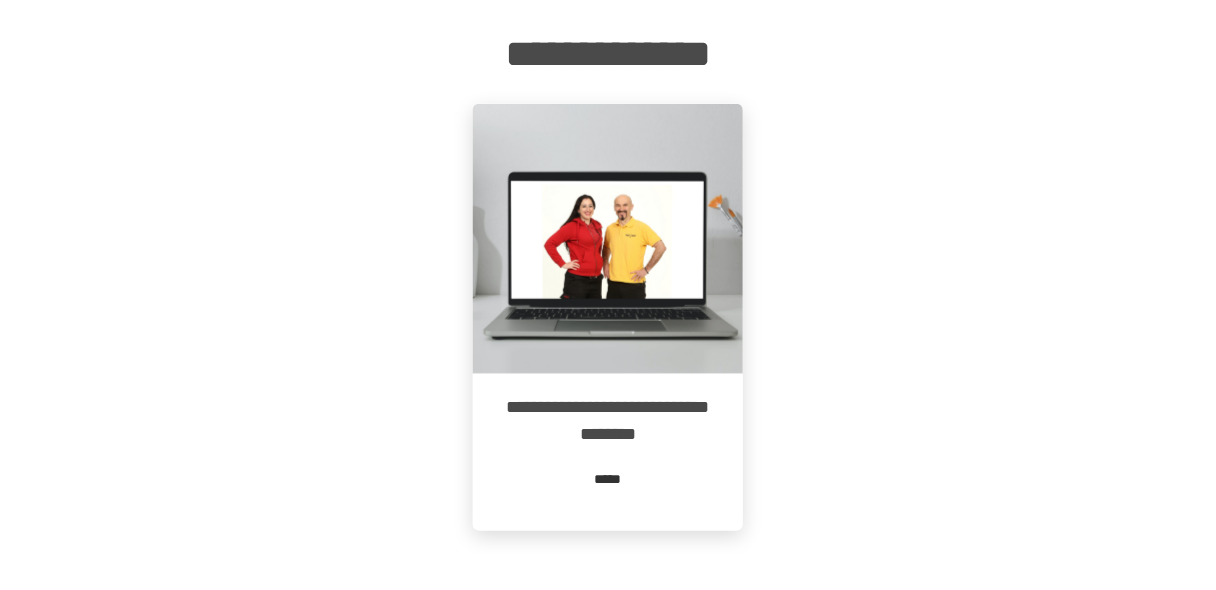 click on "*****" at bounding box center (608, 479) 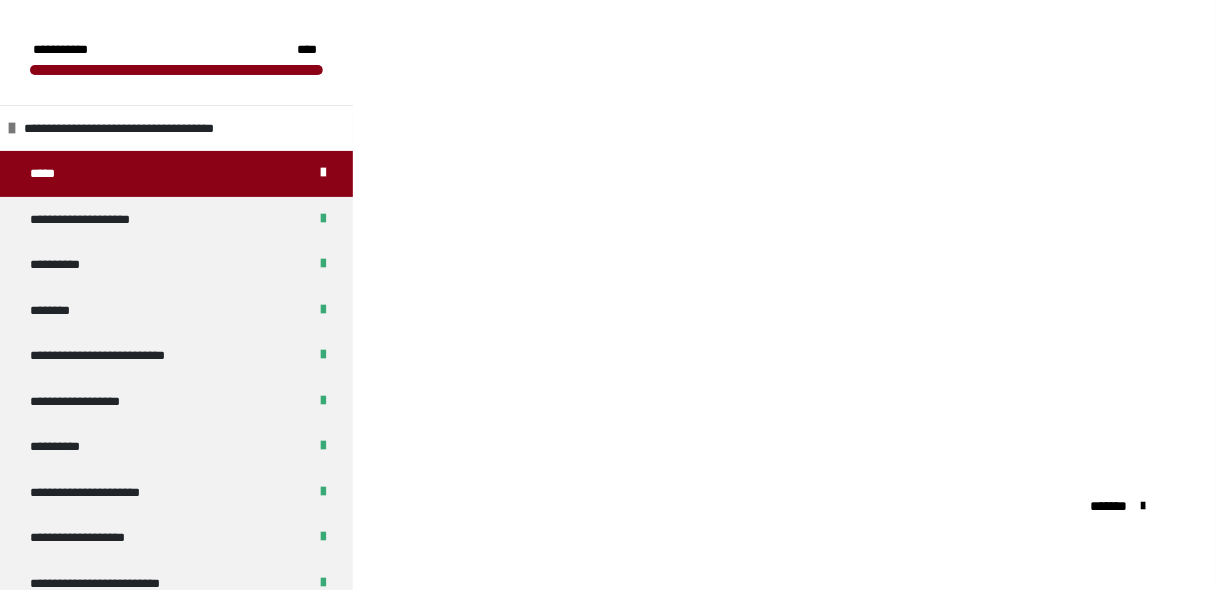scroll, scrollTop: 1335, scrollLeft: 0, axis: vertical 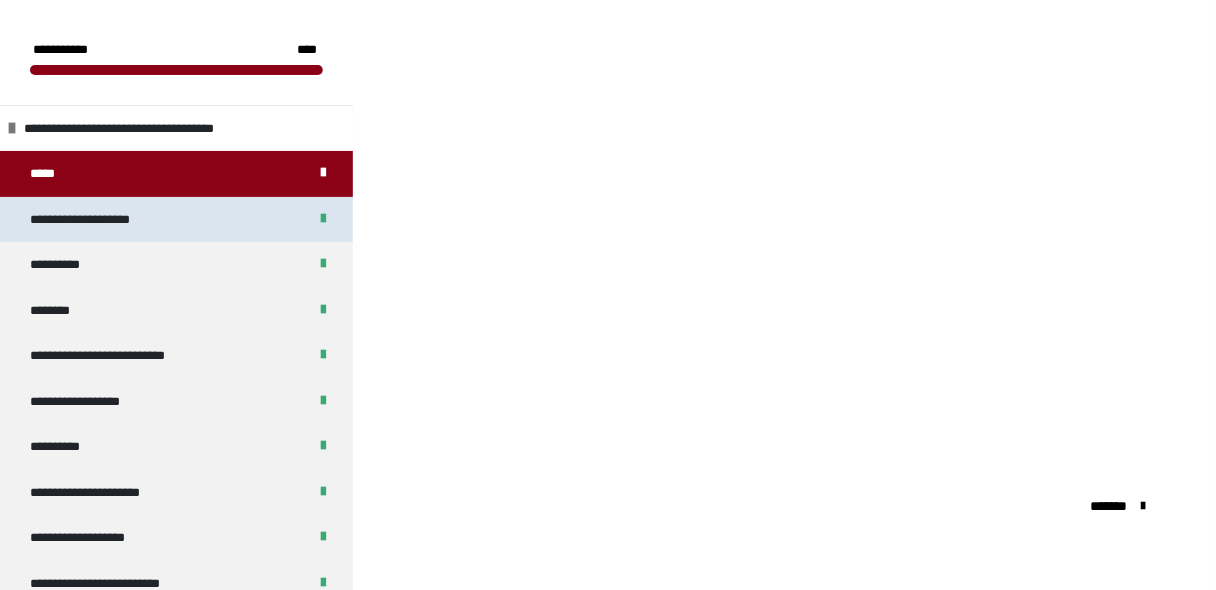click on "**********" at bounding box center (89, 220) 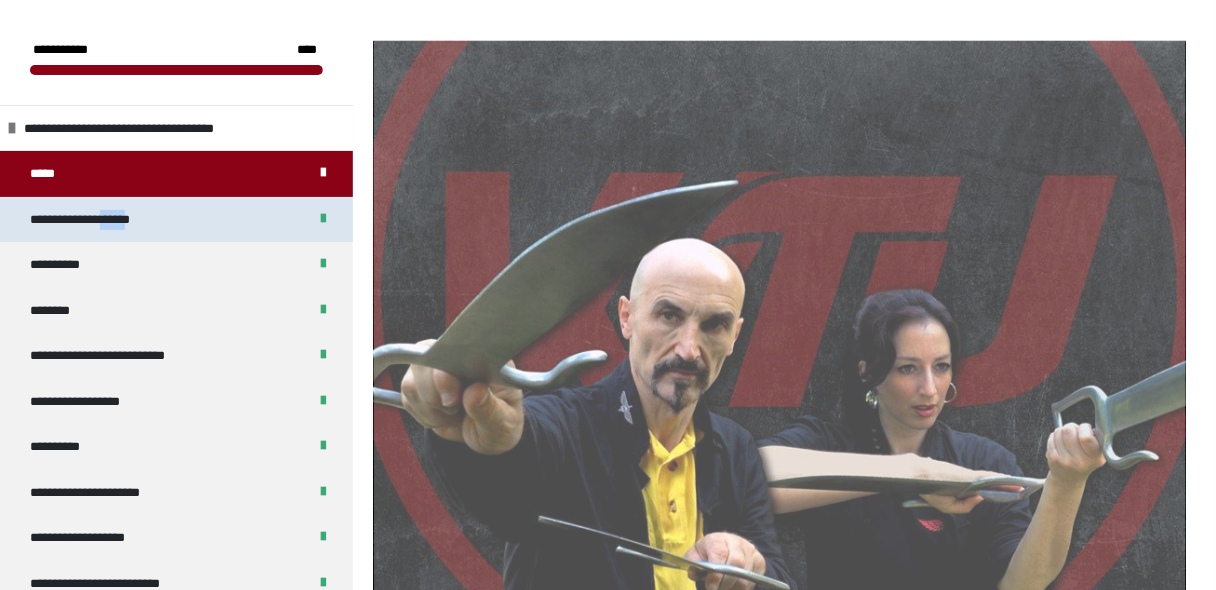 click on "**********" at bounding box center [89, 220] 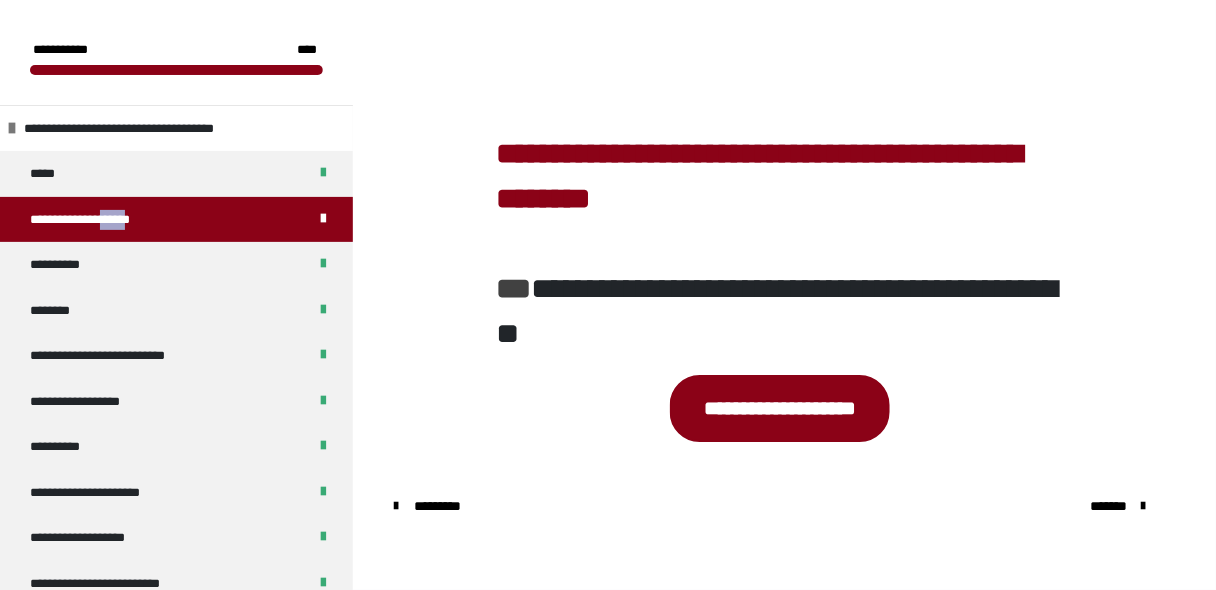 scroll, scrollTop: 1690, scrollLeft: 0, axis: vertical 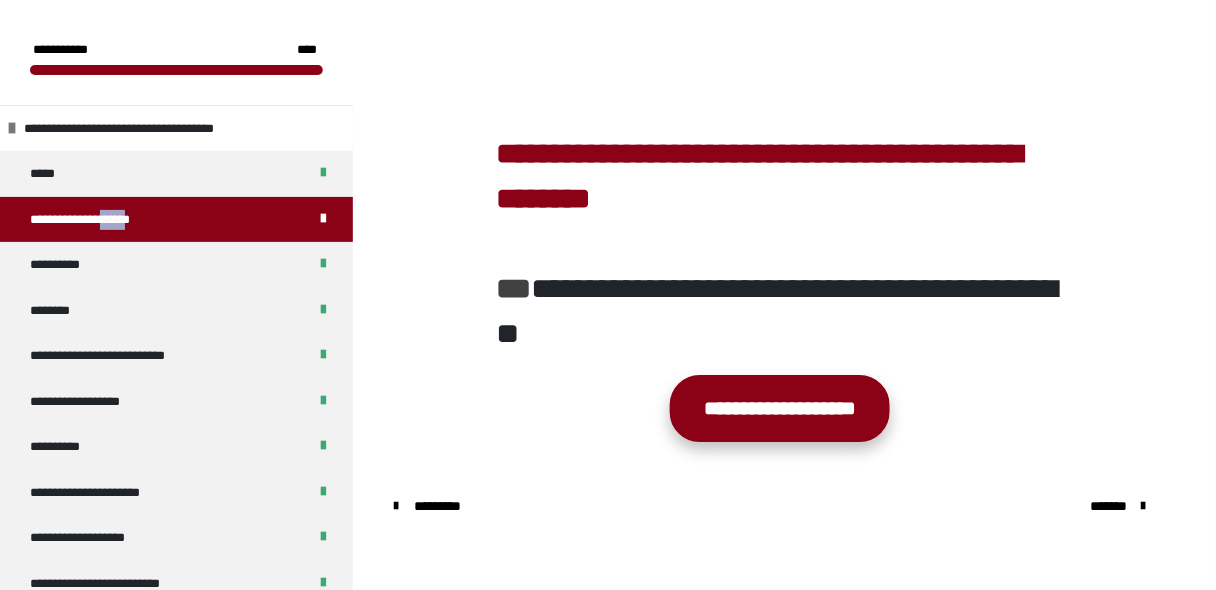 click on "**********" at bounding box center (780, 409) 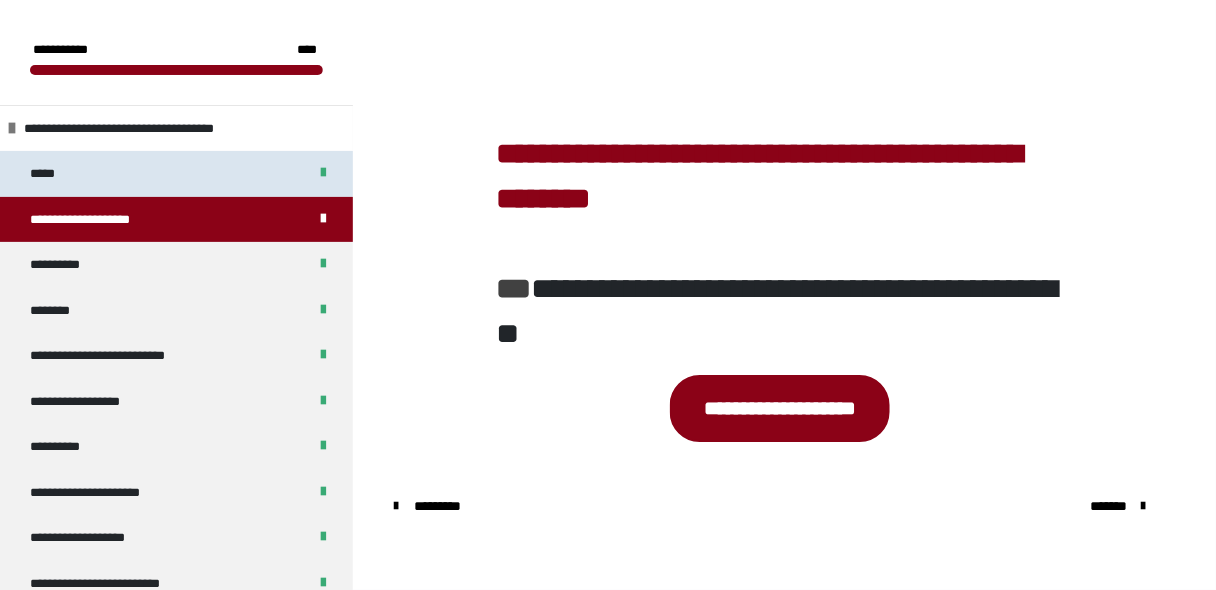 click on "*****" at bounding box center (43, 174) 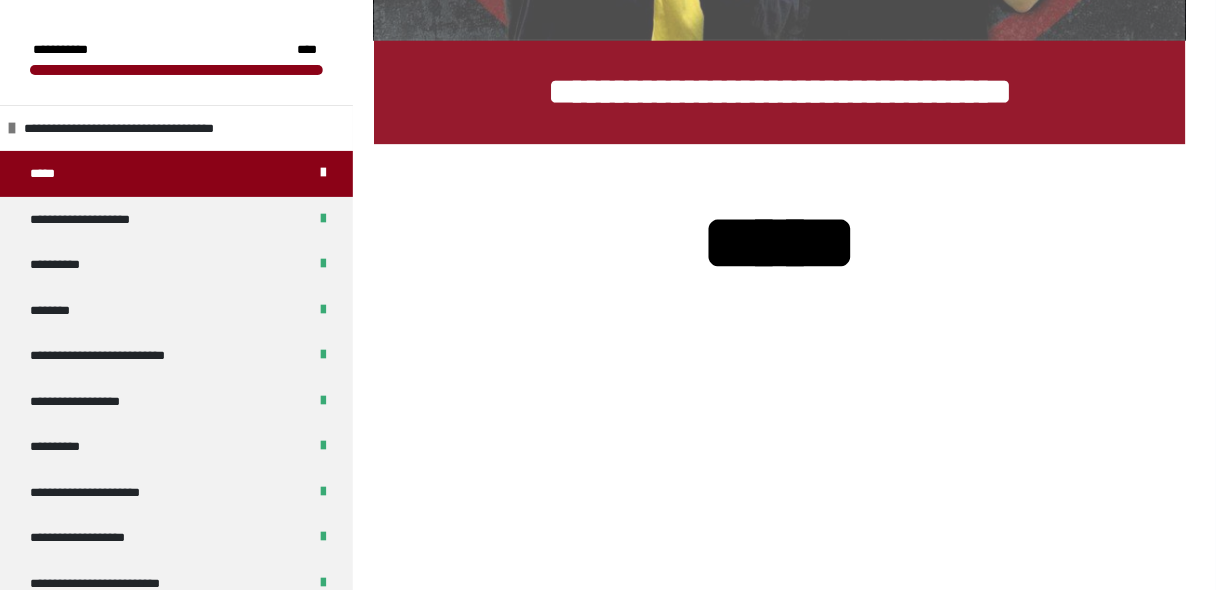 scroll, scrollTop: 1112, scrollLeft: 0, axis: vertical 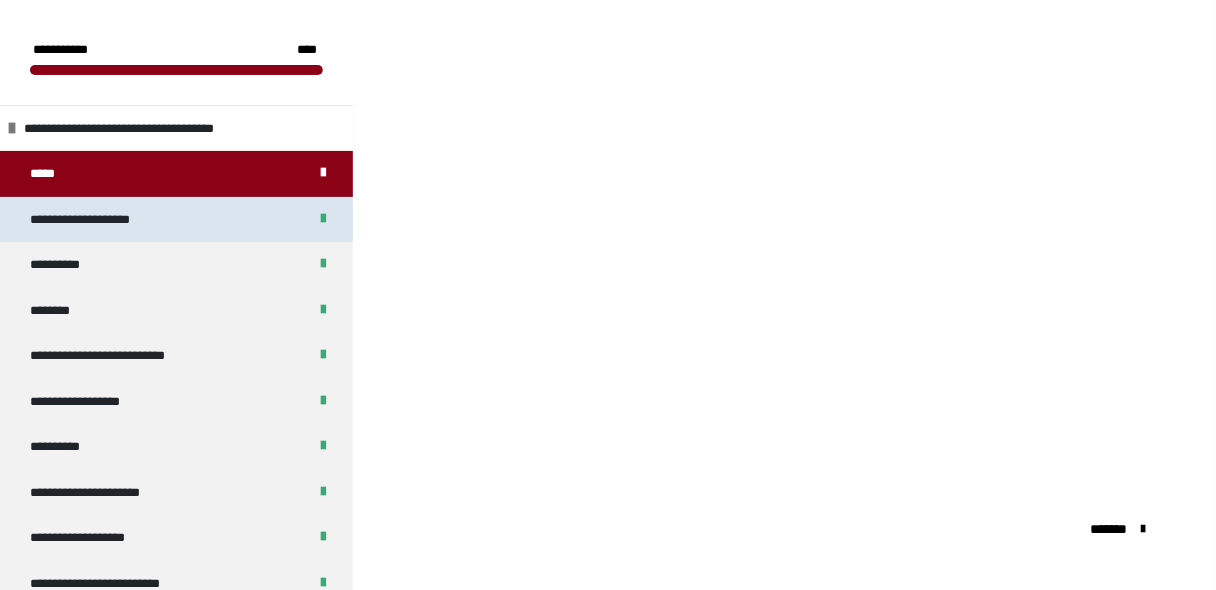 click on "**********" at bounding box center [89, 220] 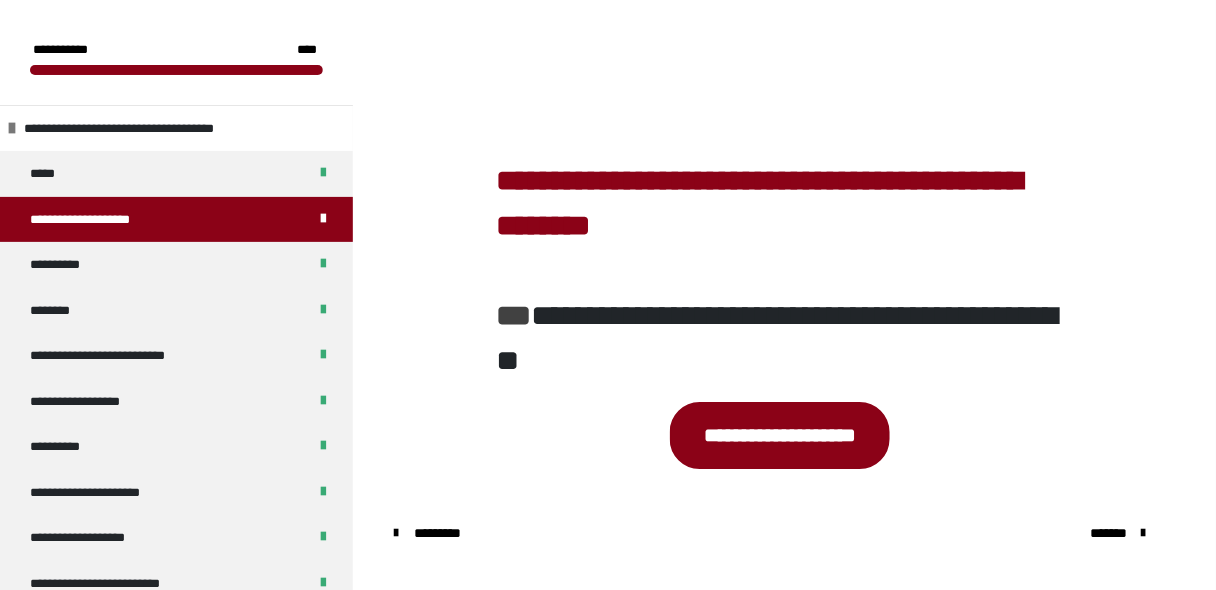 scroll, scrollTop: 1751, scrollLeft: 0, axis: vertical 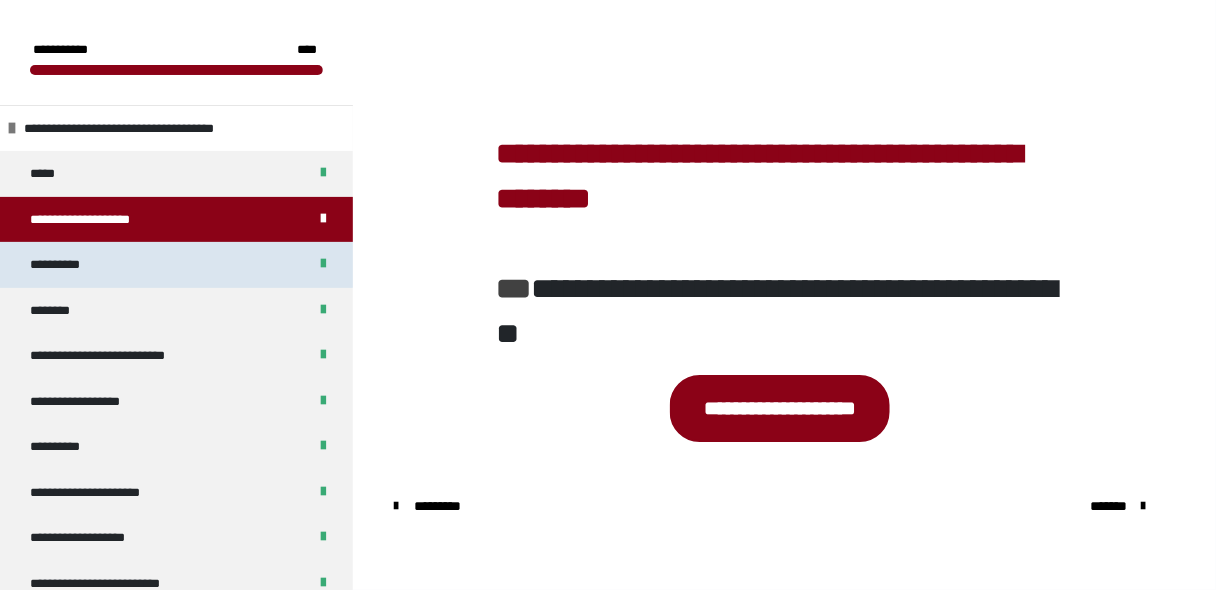 click on "**********" at bounding box center (65, 265) 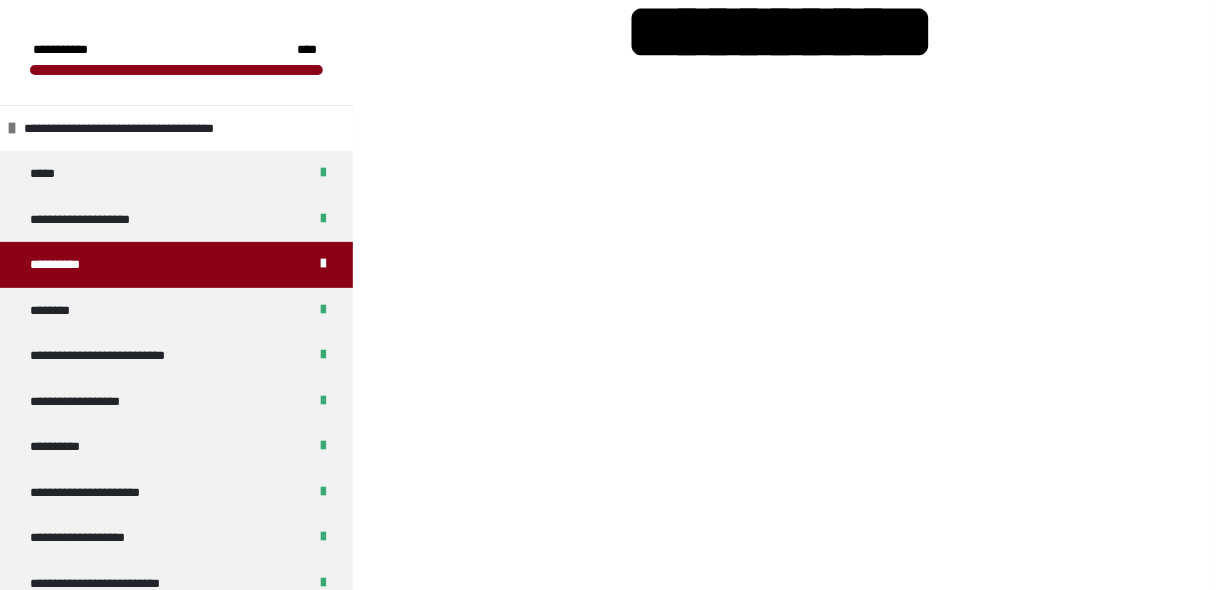 scroll, scrollTop: 1303, scrollLeft: 0, axis: vertical 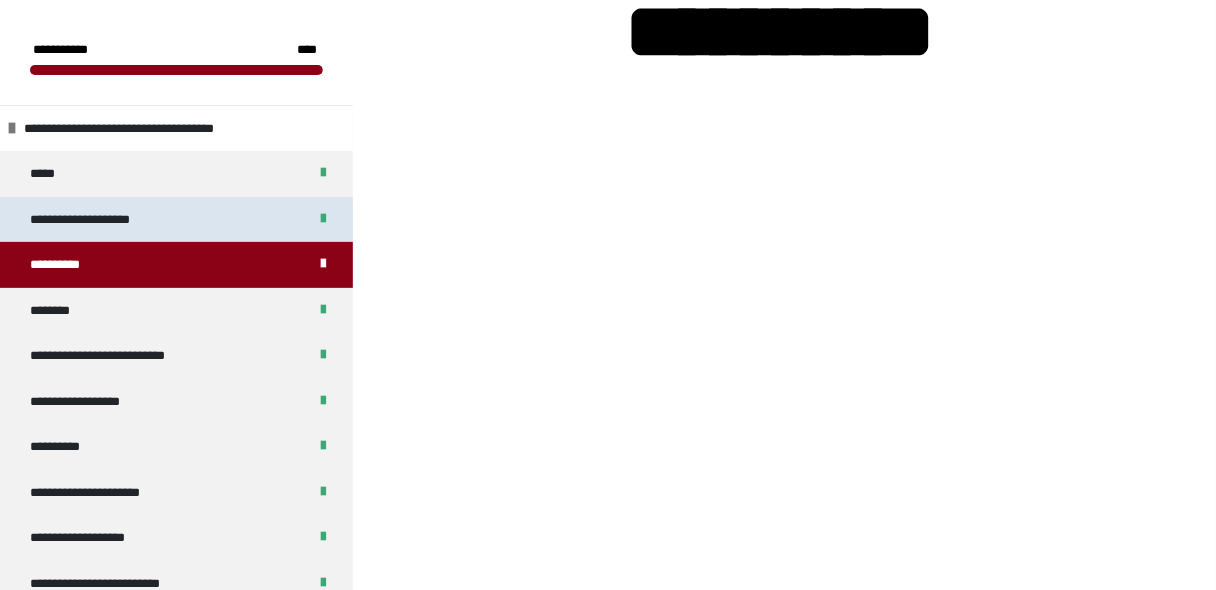 click on "**********" at bounding box center [89, 220] 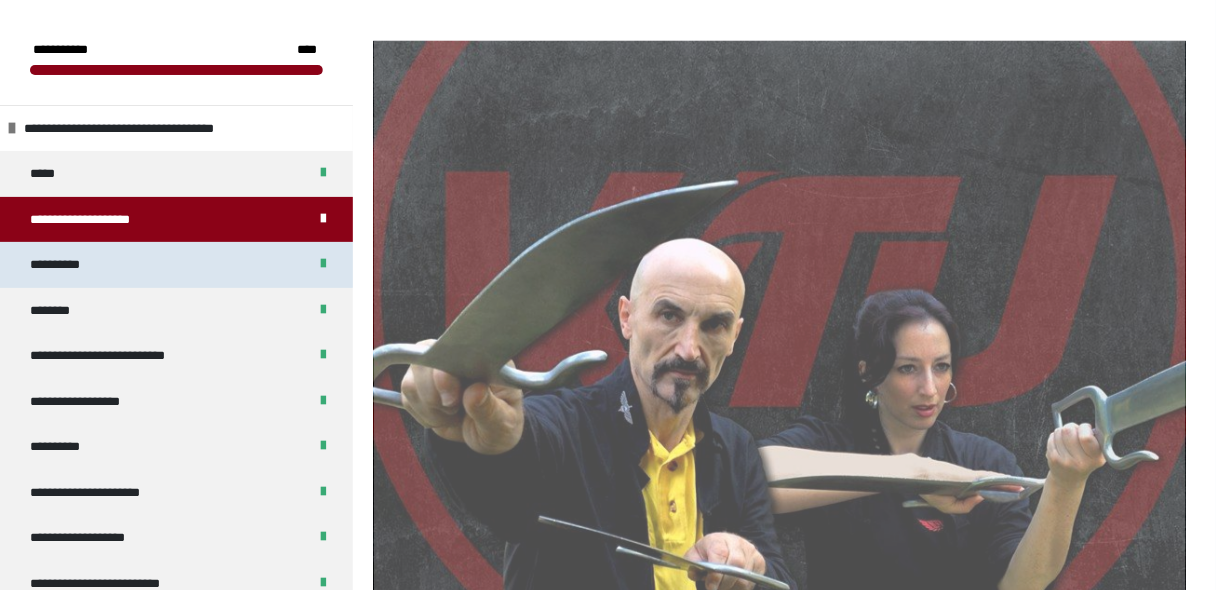 click on "**********" at bounding box center [65, 265] 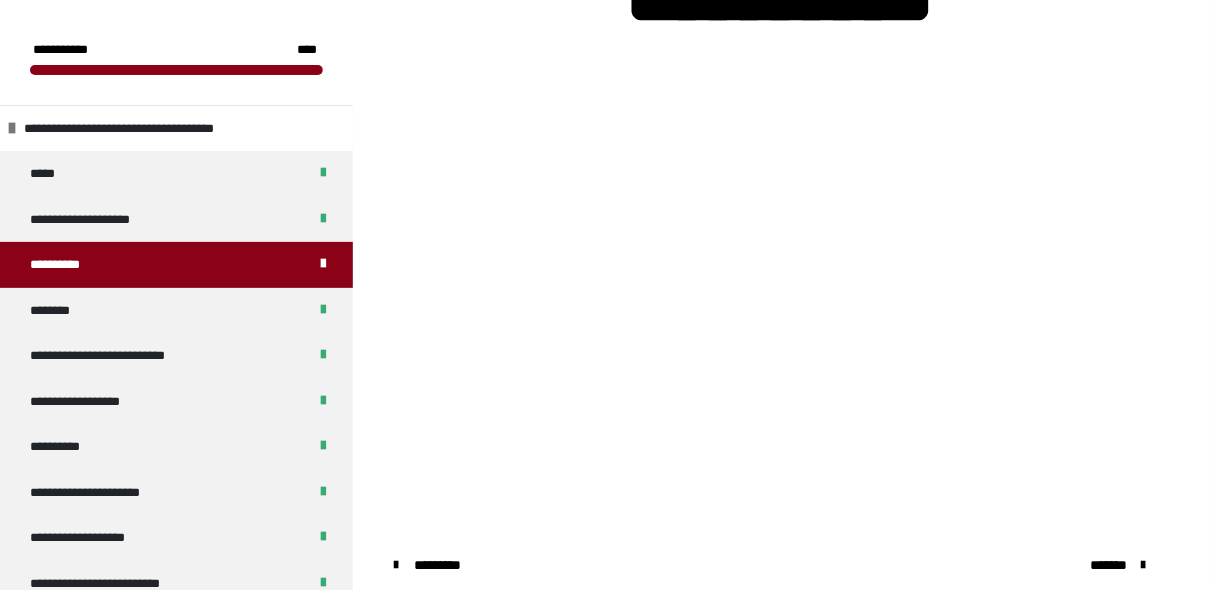 scroll, scrollTop: 1303, scrollLeft: 0, axis: vertical 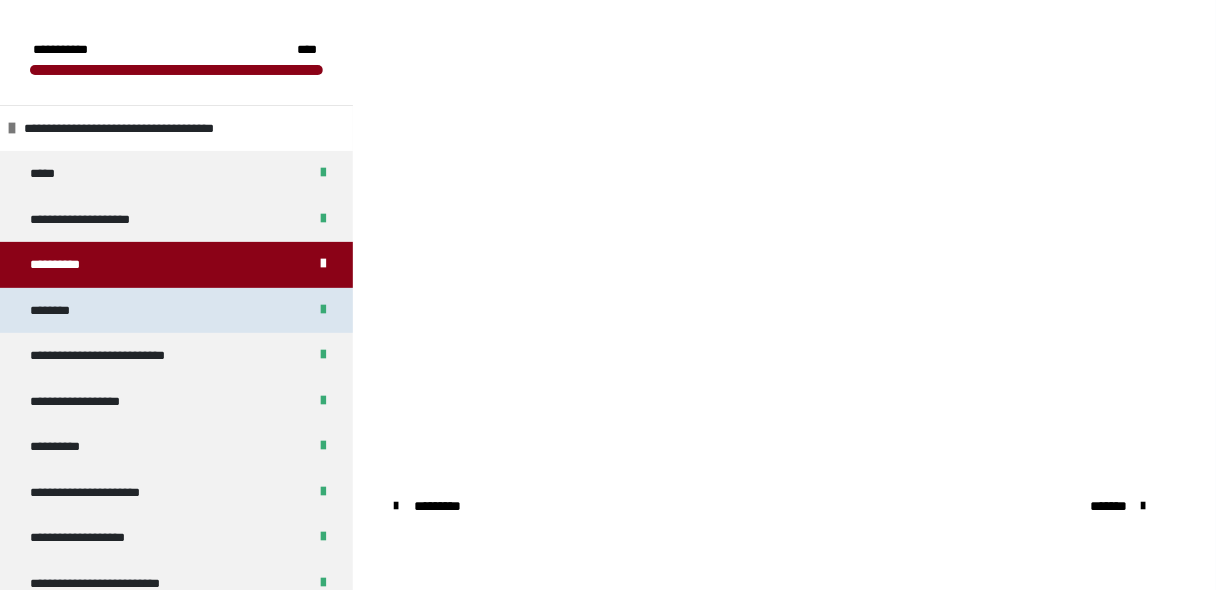 click on "********" at bounding box center [56, 311] 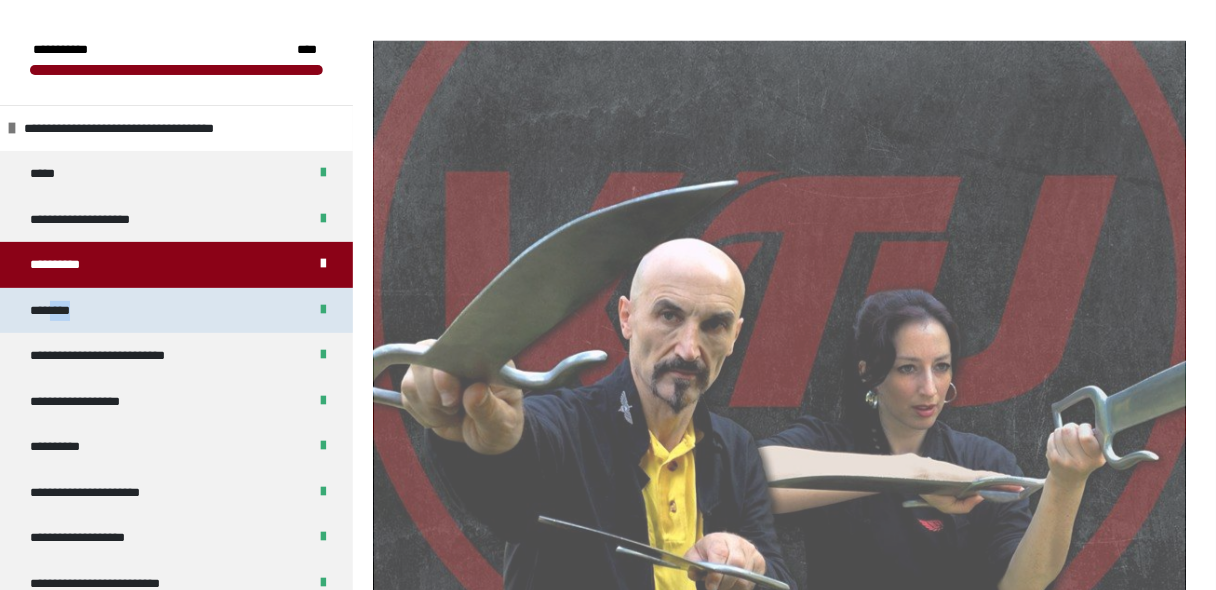 click on "********" at bounding box center (56, 311) 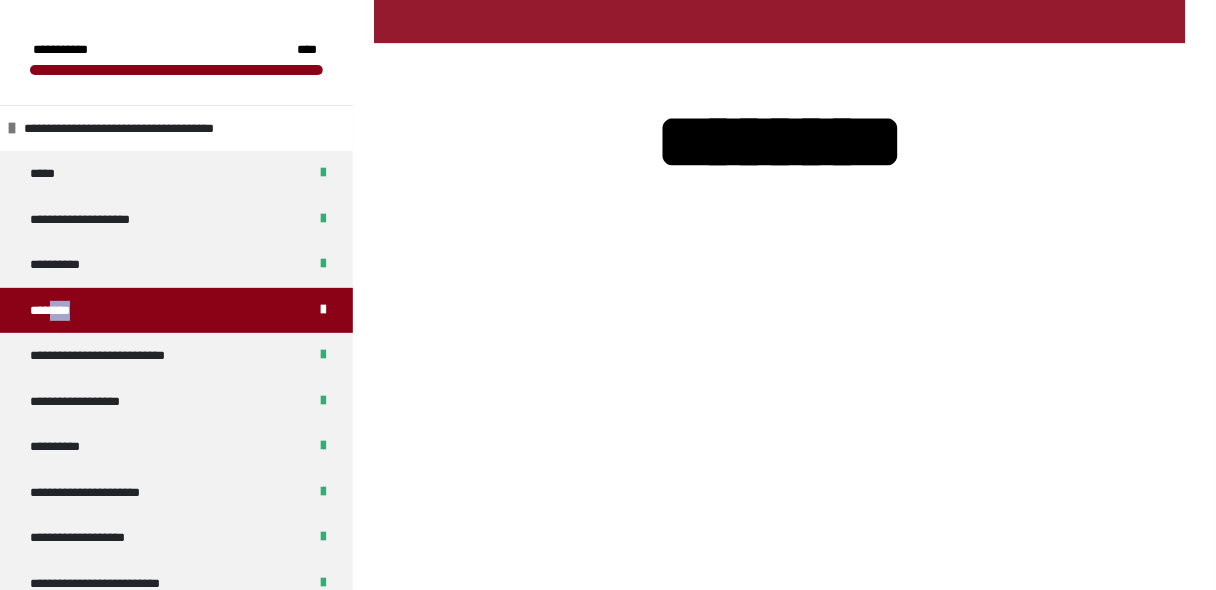 scroll, scrollTop: 1292, scrollLeft: 0, axis: vertical 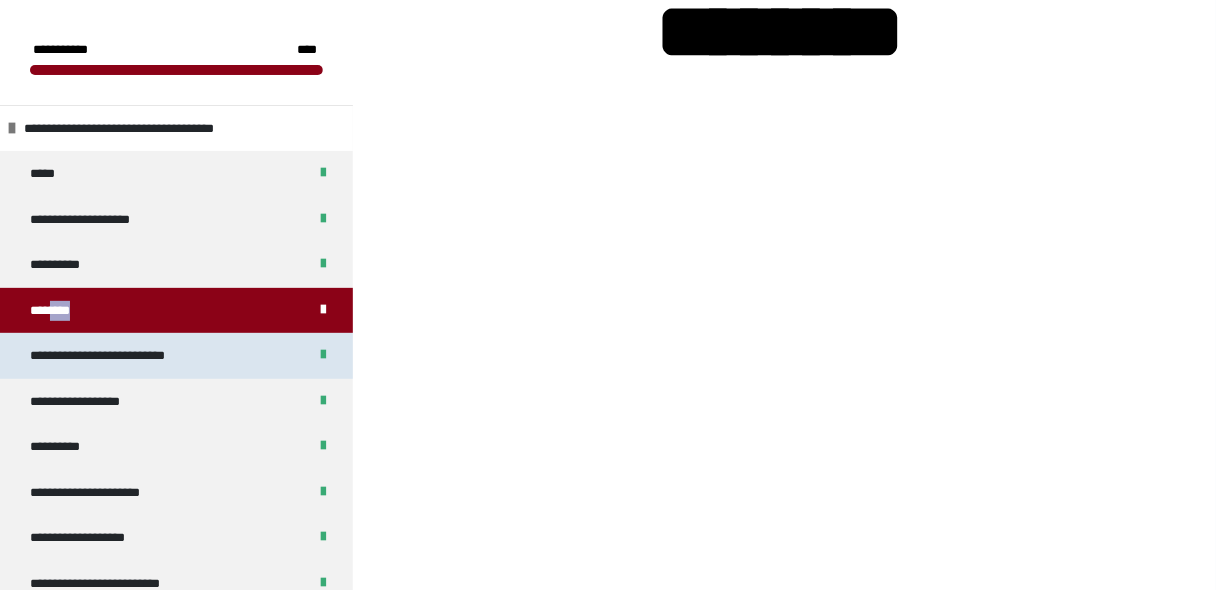 click on "**********" at bounding box center [118, 356] 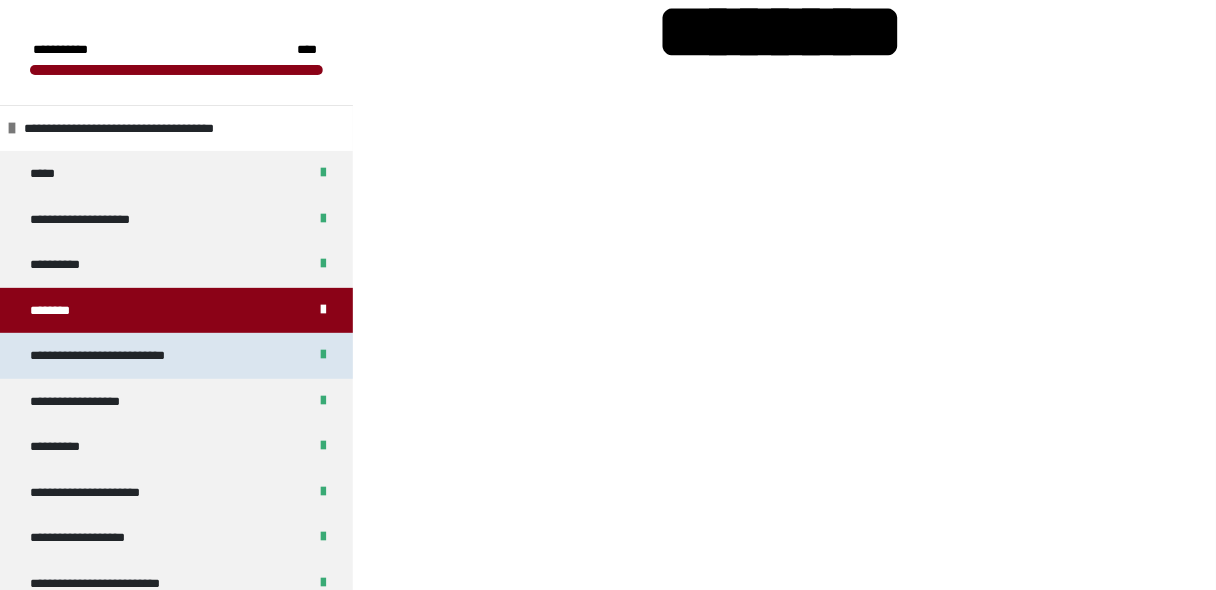 scroll, scrollTop: 373, scrollLeft: 0, axis: vertical 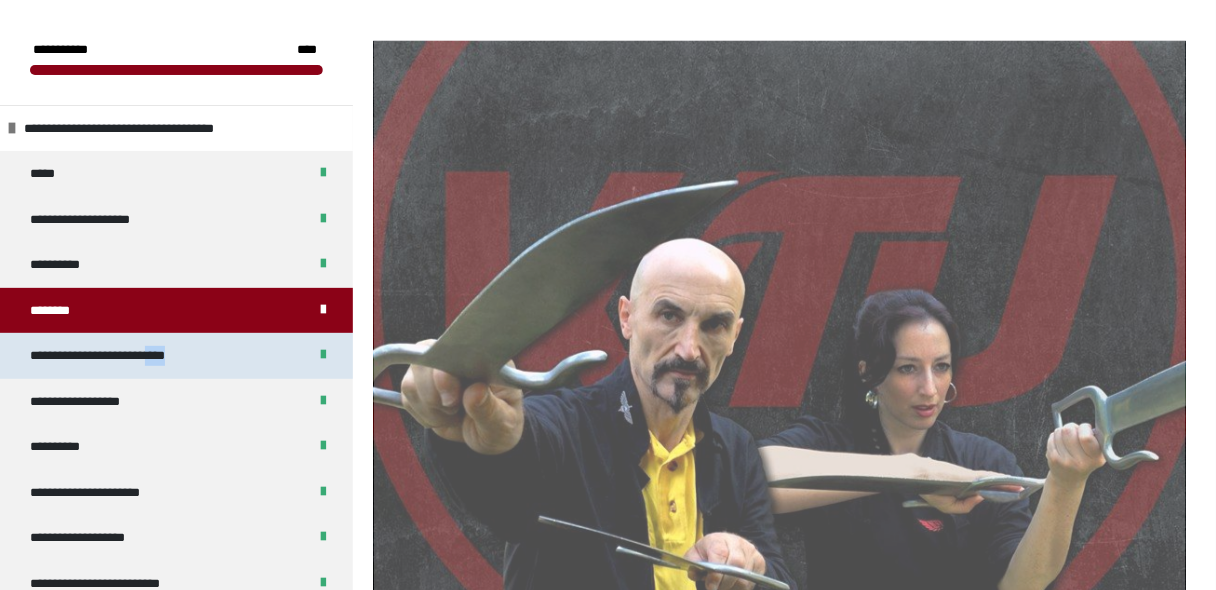 click on "**********" at bounding box center [118, 356] 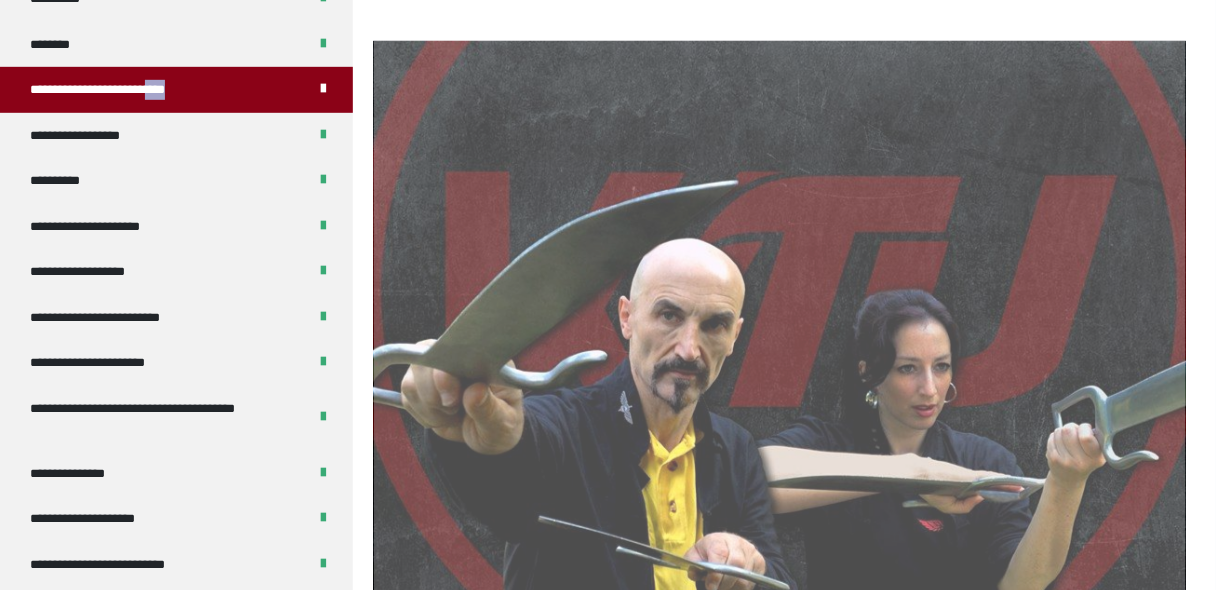 scroll, scrollTop: 138, scrollLeft: 0, axis: vertical 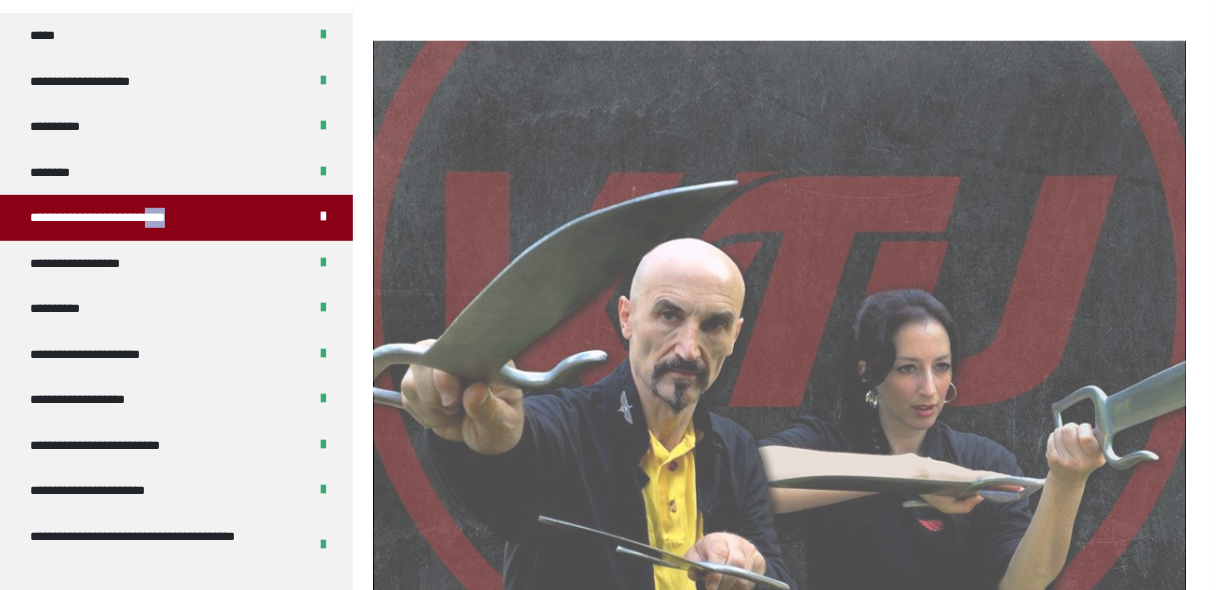 click on "**********" at bounding box center [176, 218] 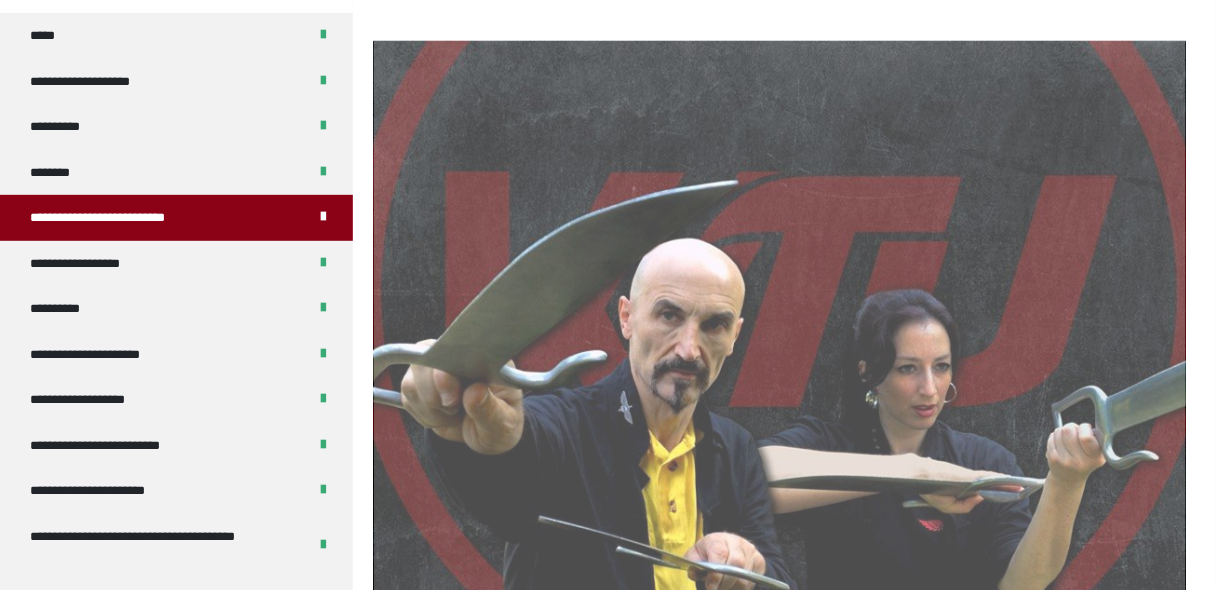 click on "**********" at bounding box center [176, 218] 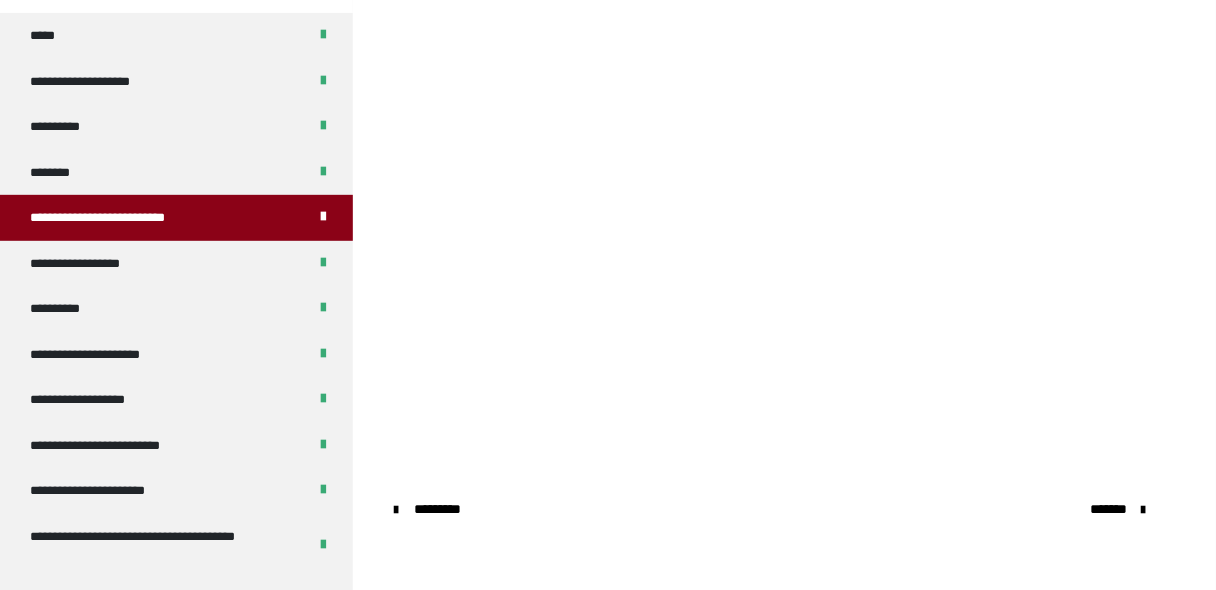 scroll, scrollTop: 1422, scrollLeft: 0, axis: vertical 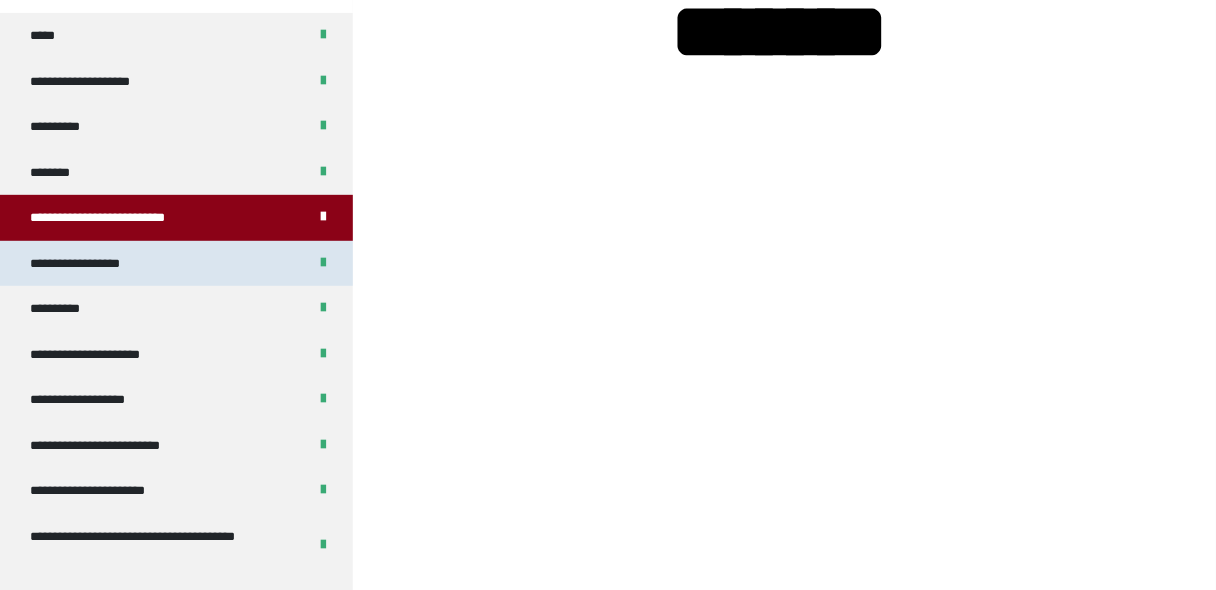 click on "**********" at bounding box center [93, 264] 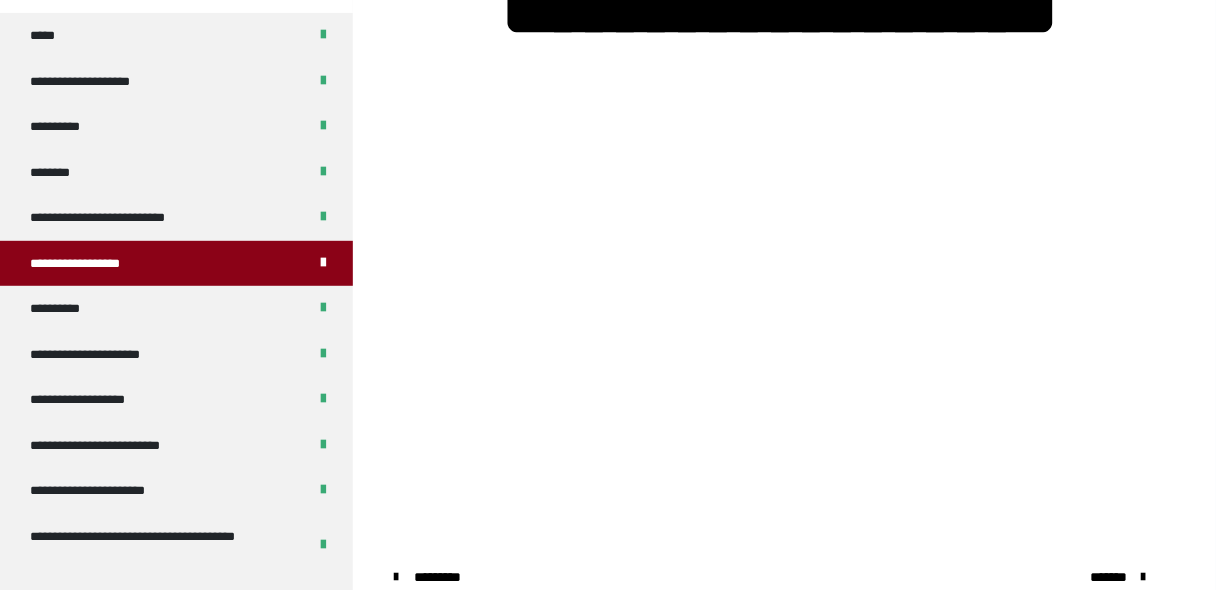scroll, scrollTop: 1234, scrollLeft: 0, axis: vertical 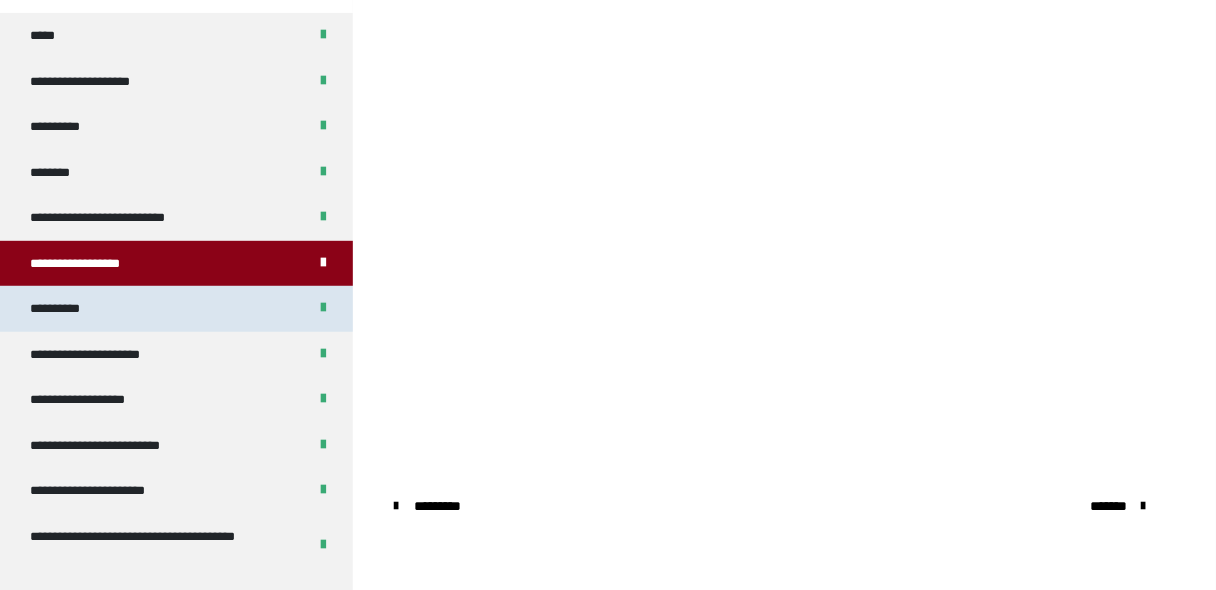click on "**********" at bounding box center [61, 309] 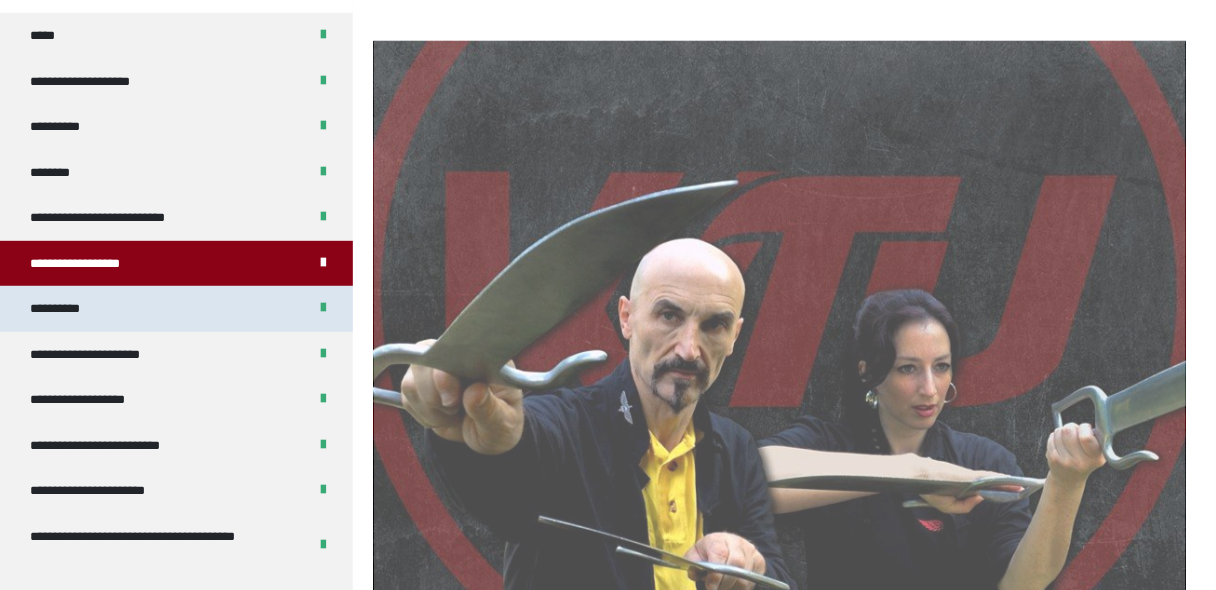 click on "**********" at bounding box center [61, 309] 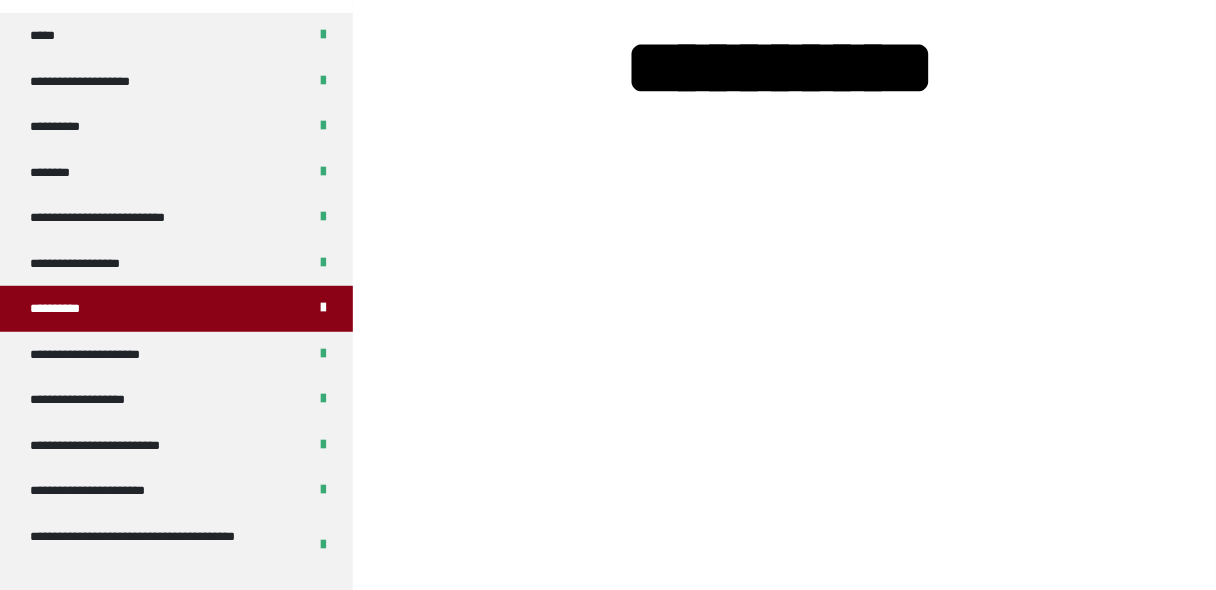 scroll, scrollTop: 1294, scrollLeft: 0, axis: vertical 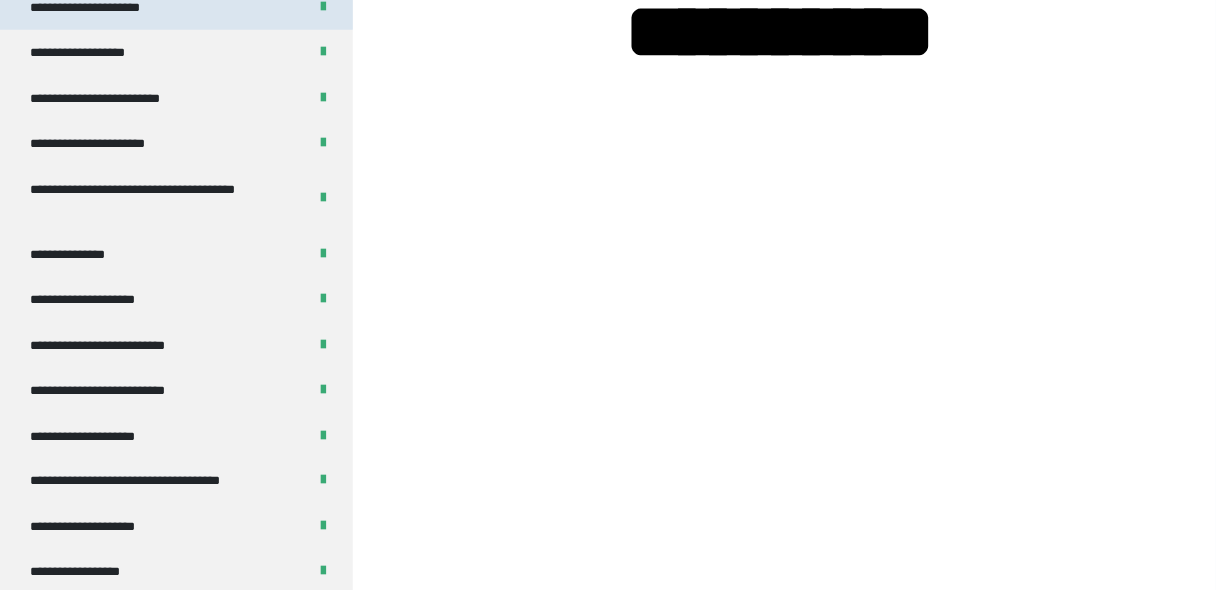 click on "**********" at bounding box center (103, 8) 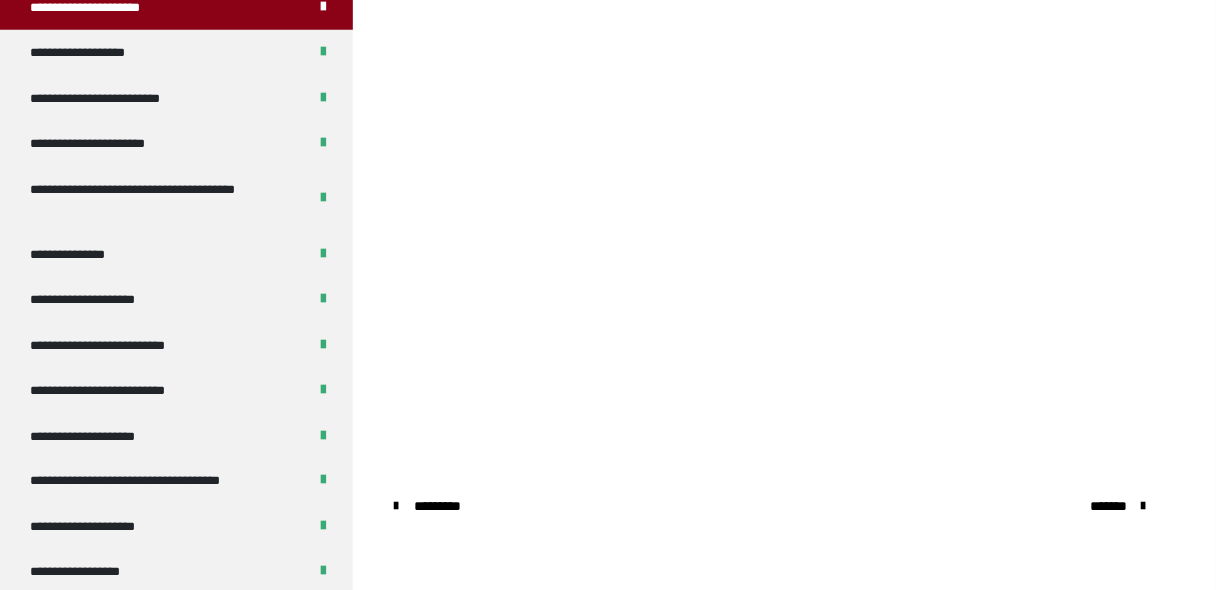 scroll, scrollTop: 1400, scrollLeft: 0, axis: vertical 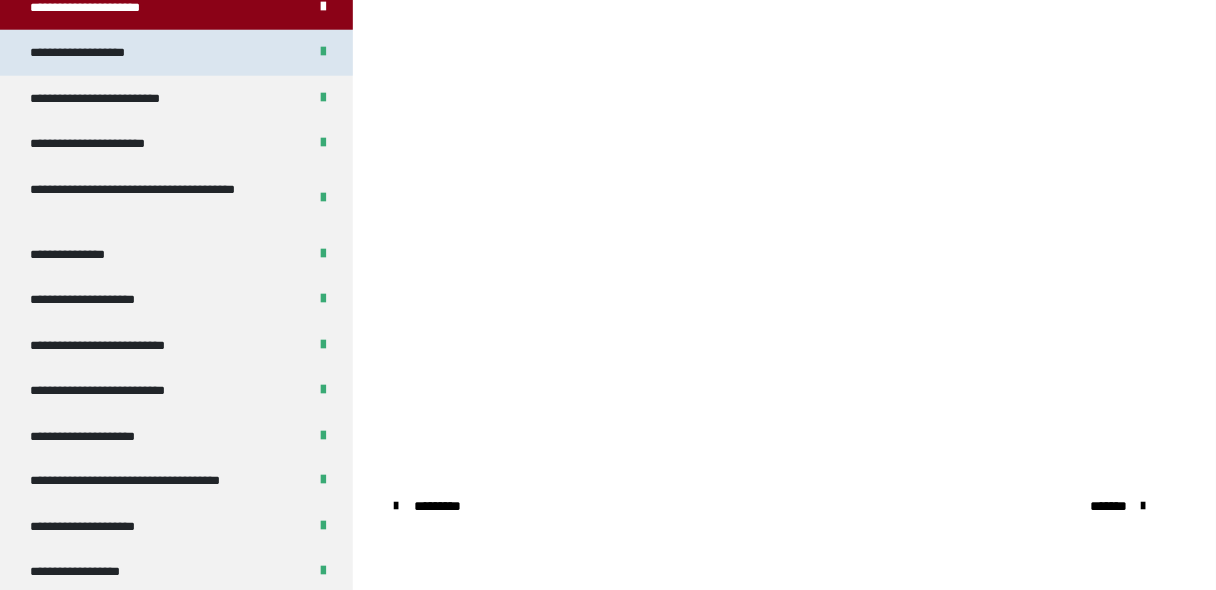 click on "**********" at bounding box center [88, 53] 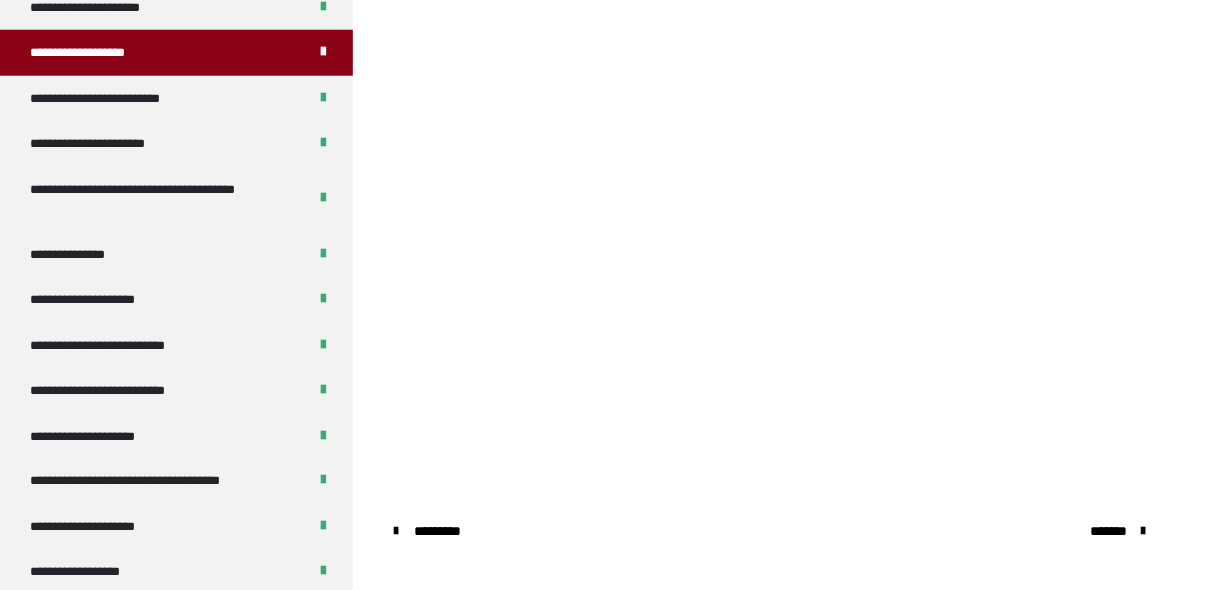 scroll, scrollTop: 1422, scrollLeft: 0, axis: vertical 